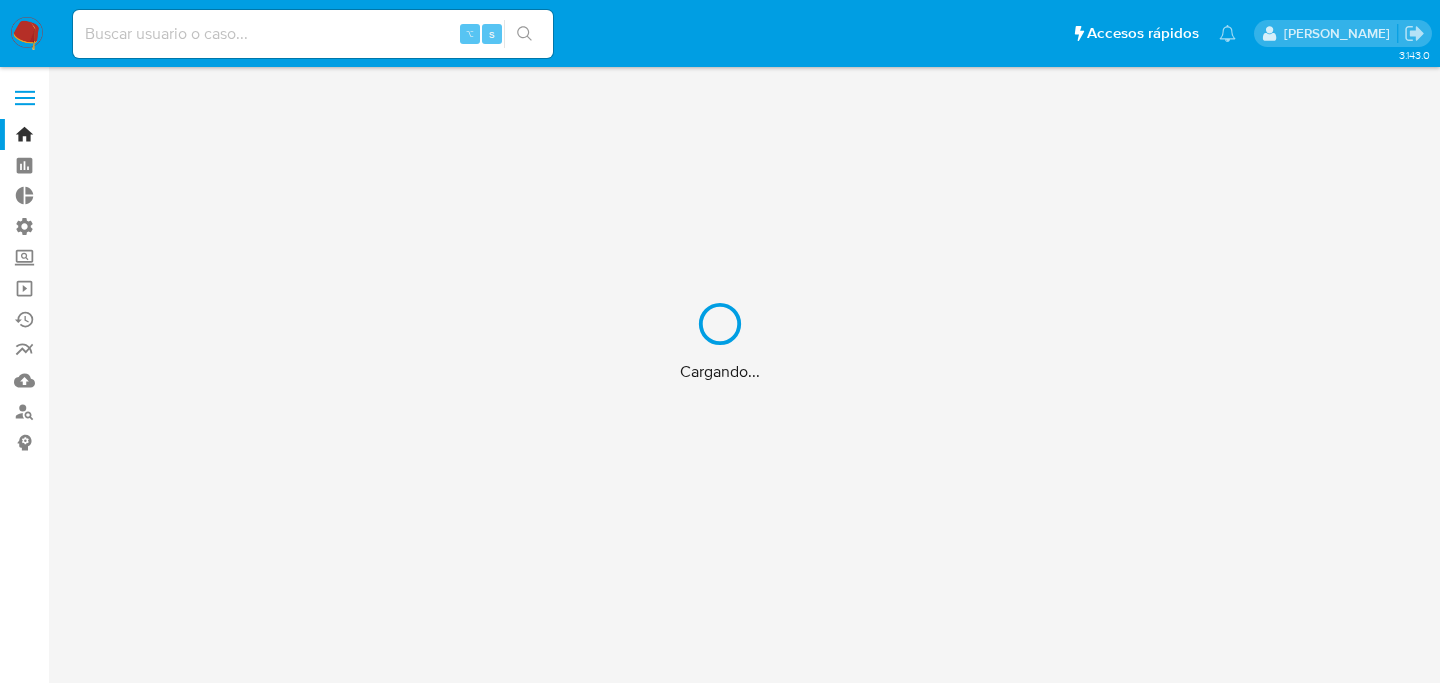 scroll, scrollTop: 0, scrollLeft: 0, axis: both 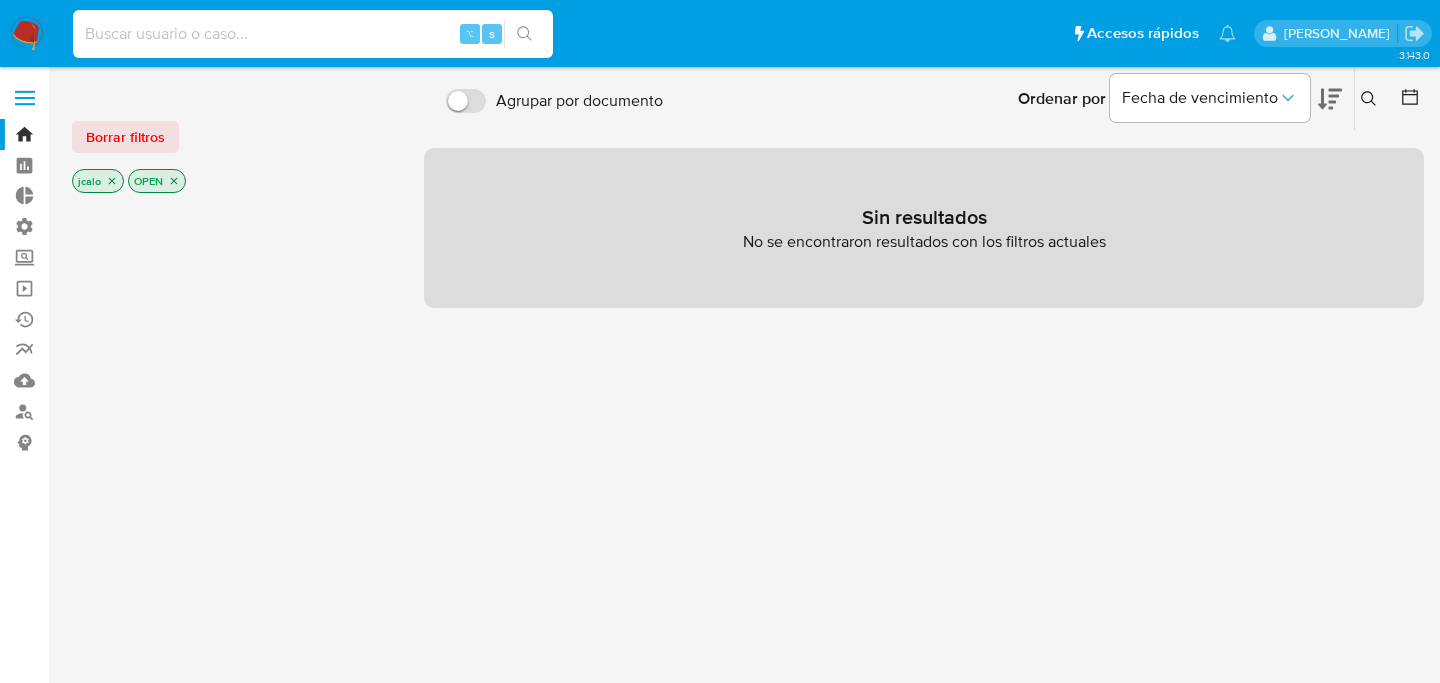 click at bounding box center (313, 34) 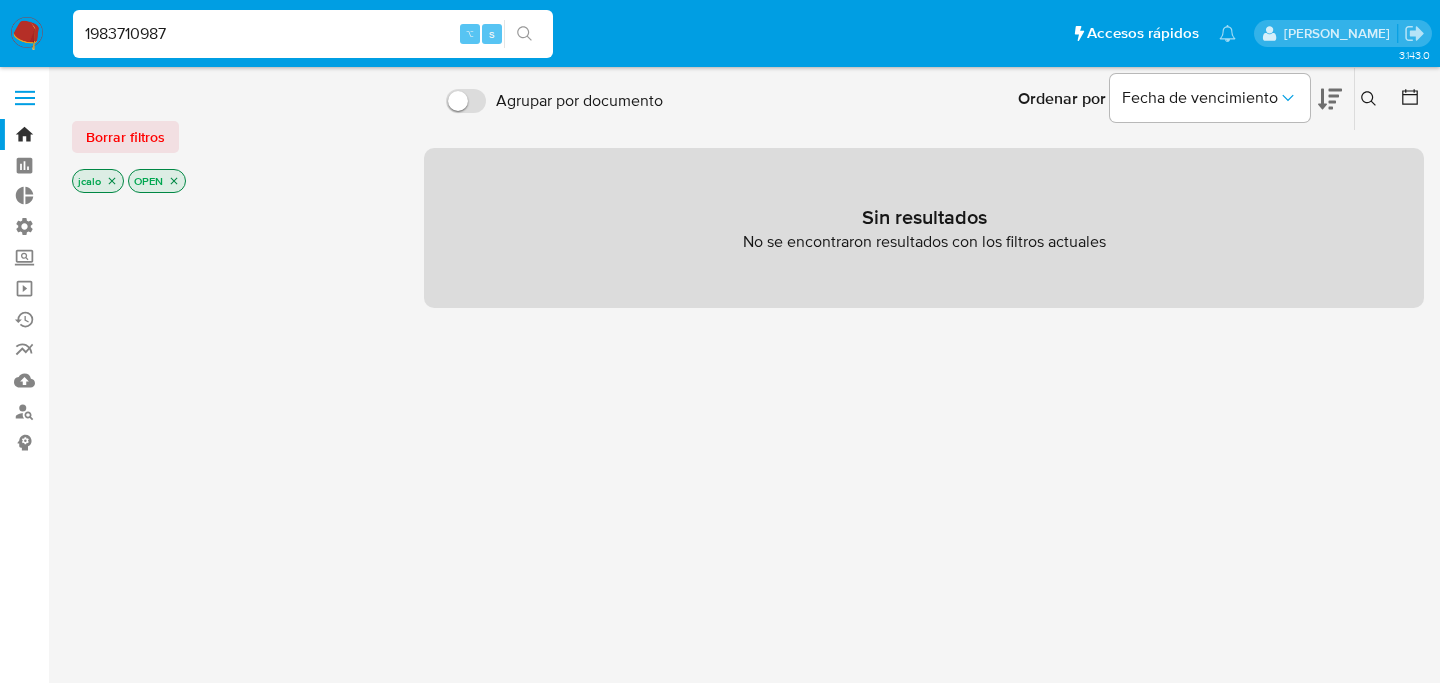 type on "1983710987" 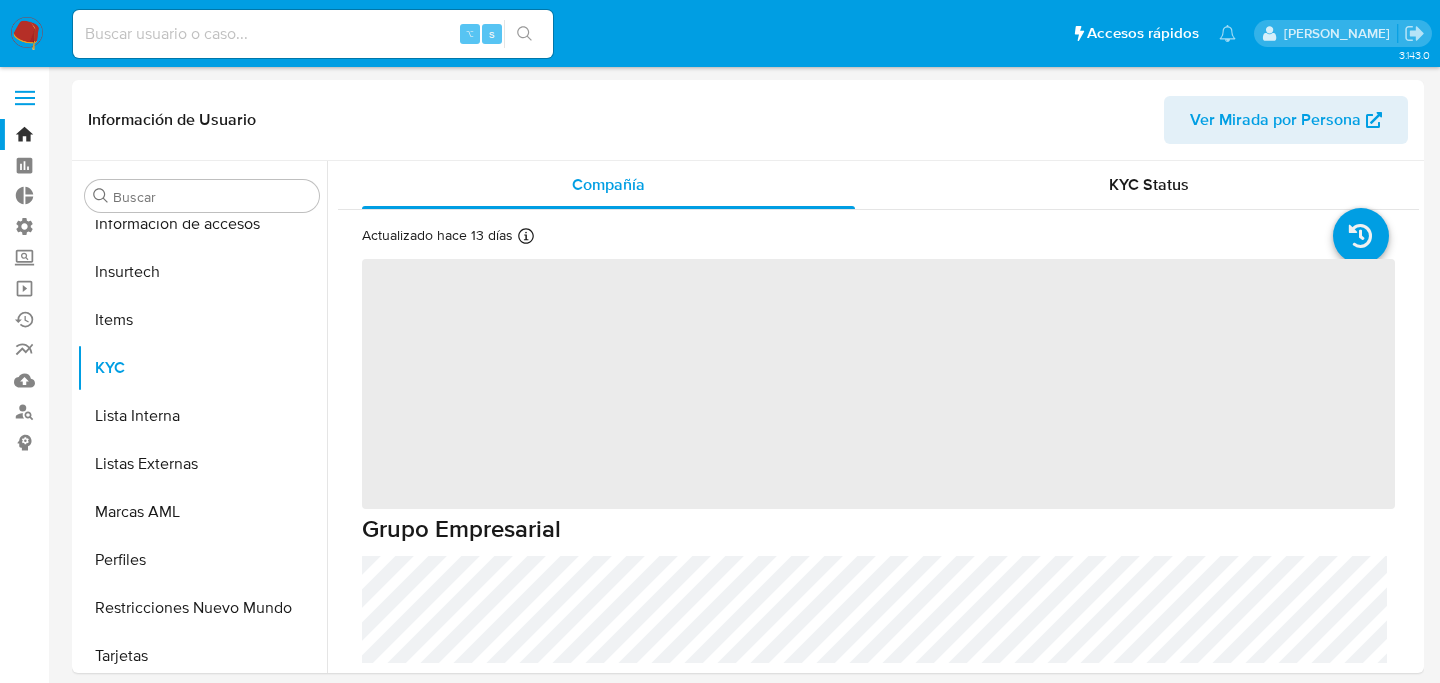 scroll, scrollTop: 797, scrollLeft: 0, axis: vertical 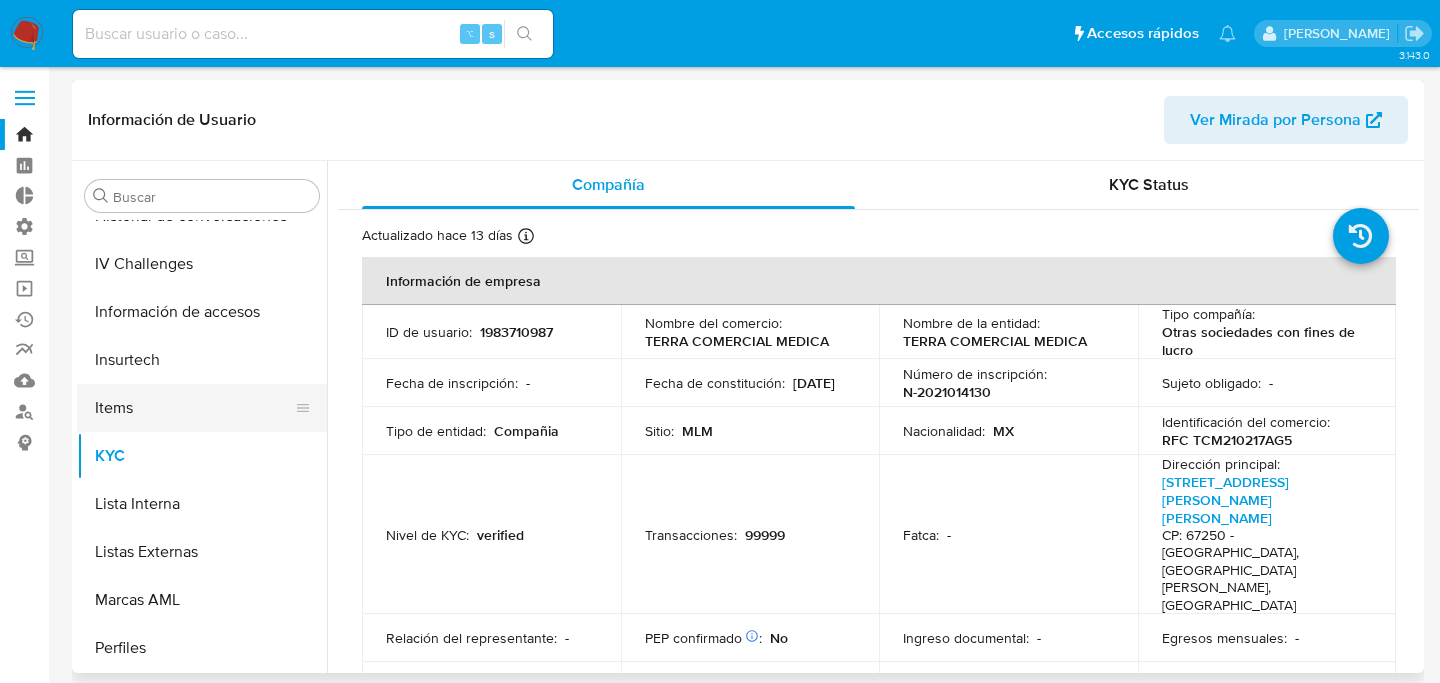 select on "10" 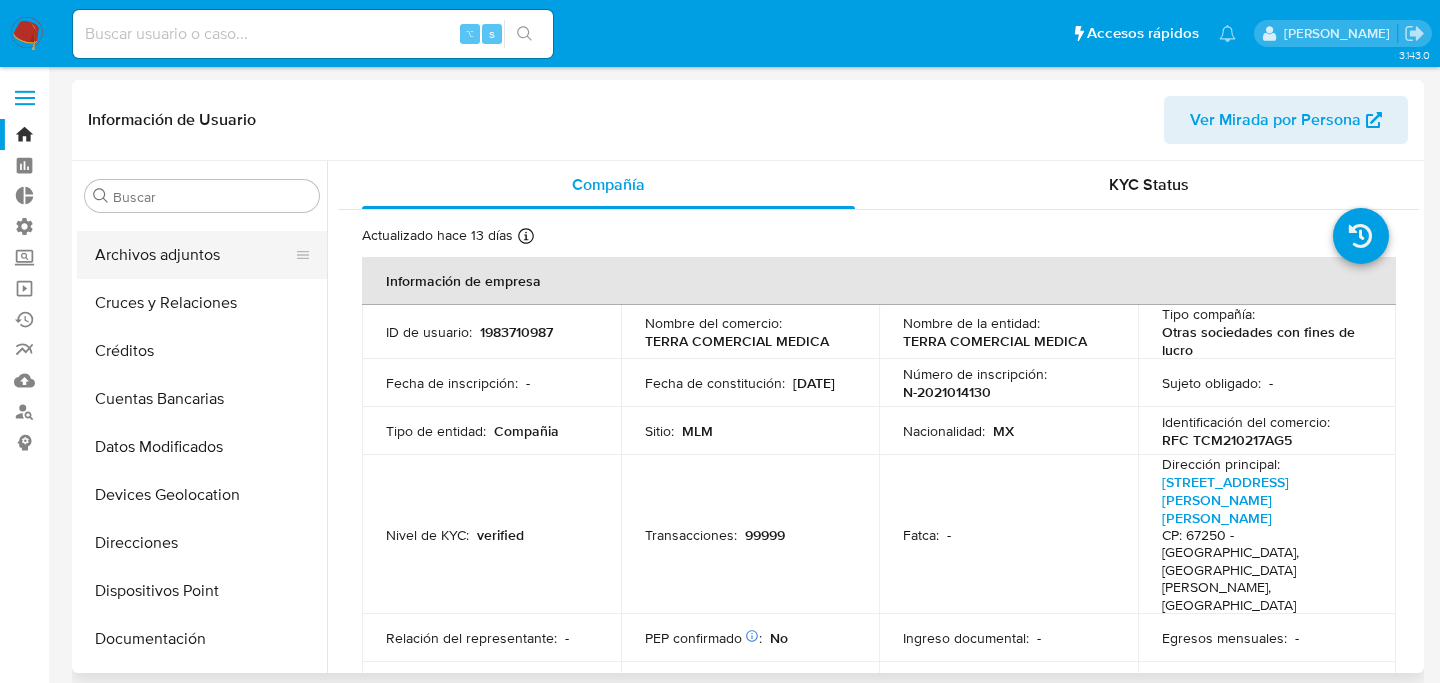 scroll, scrollTop: 47, scrollLeft: 0, axis: vertical 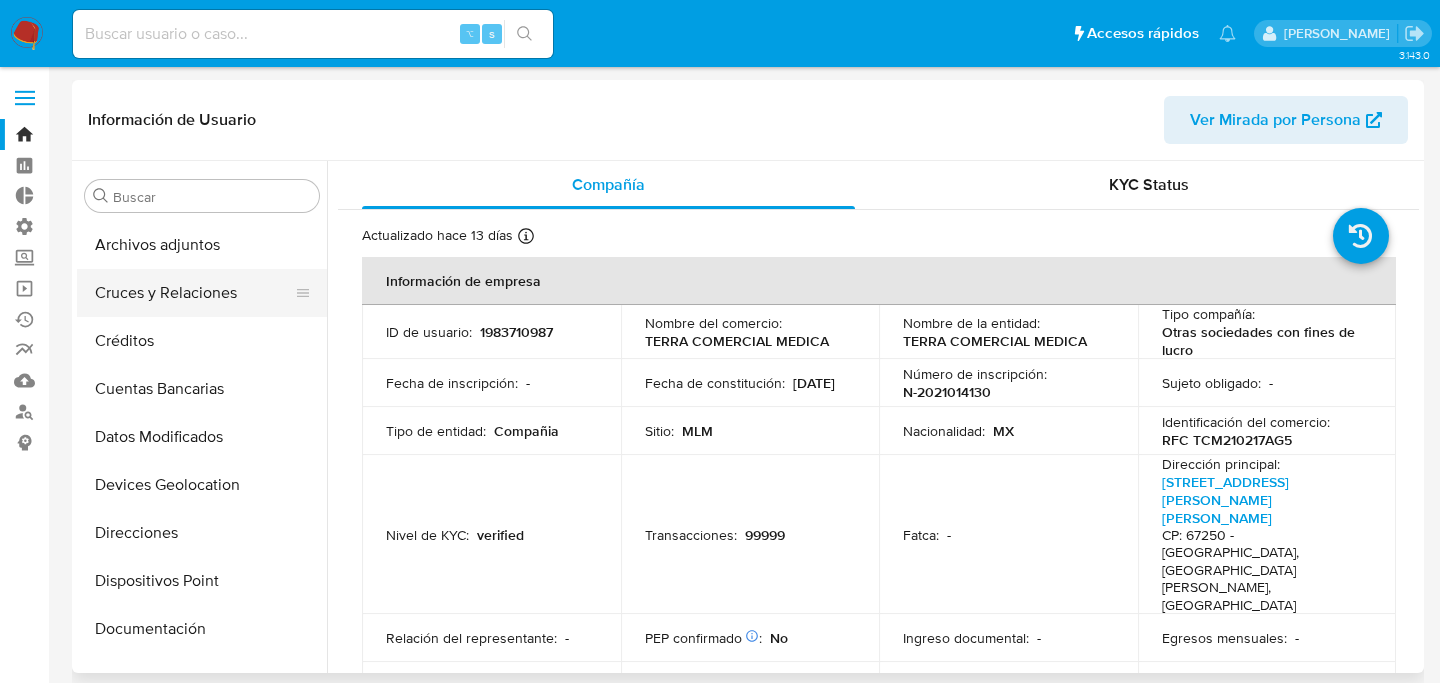 click on "Cruces y Relaciones" at bounding box center (194, 293) 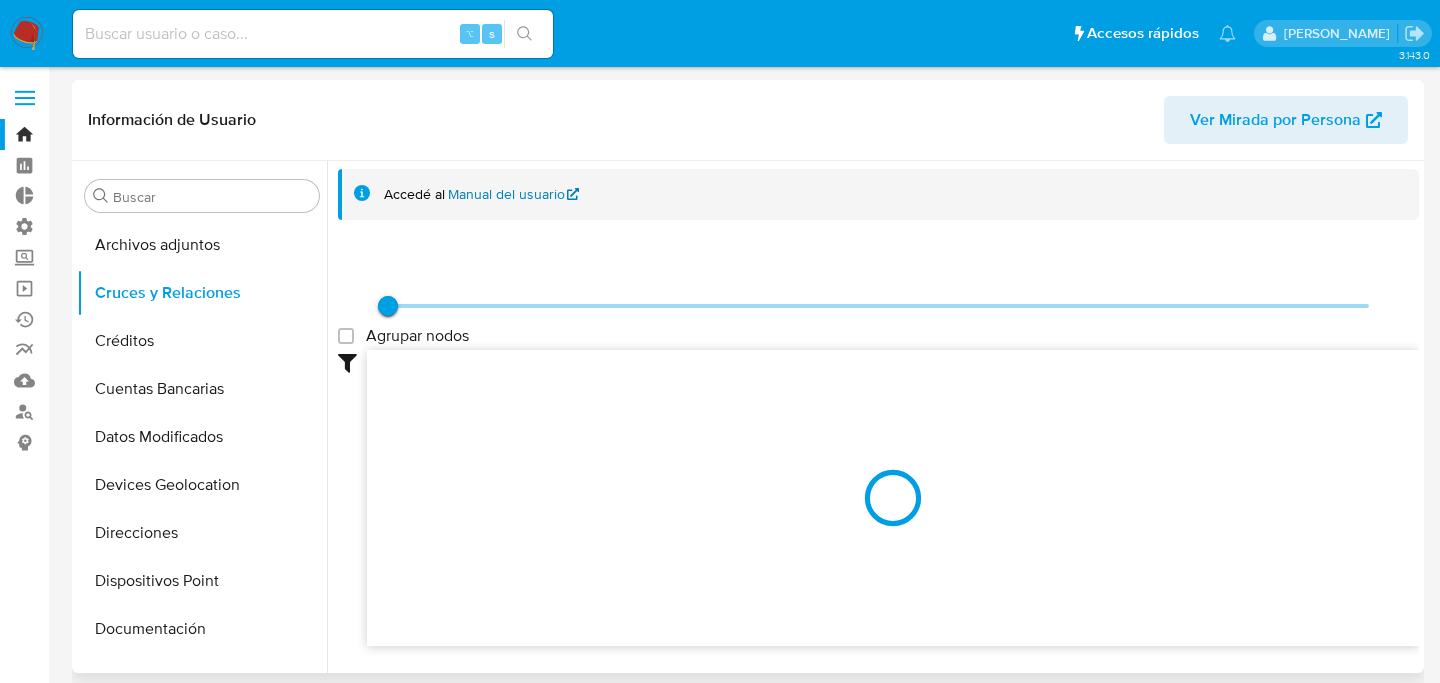 click on "Manual del usuario" at bounding box center (514, 194) 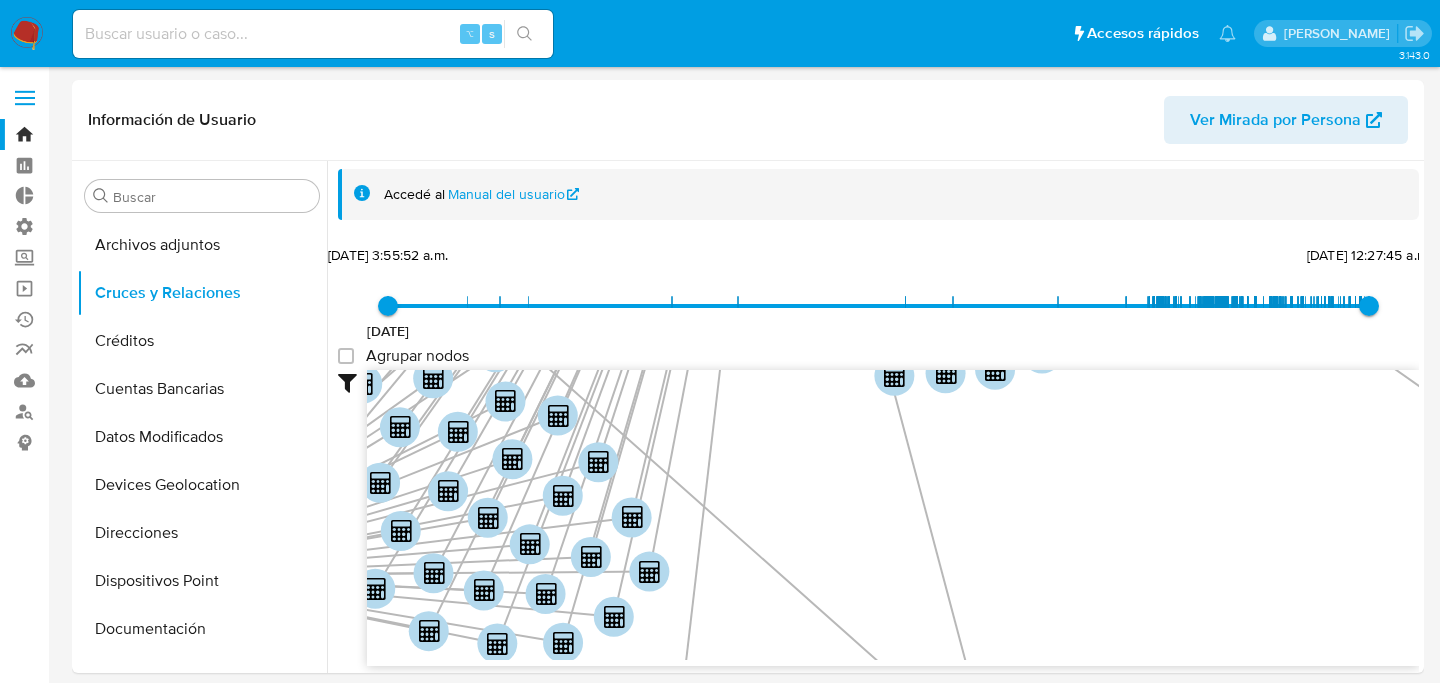 click at bounding box center (313, 34) 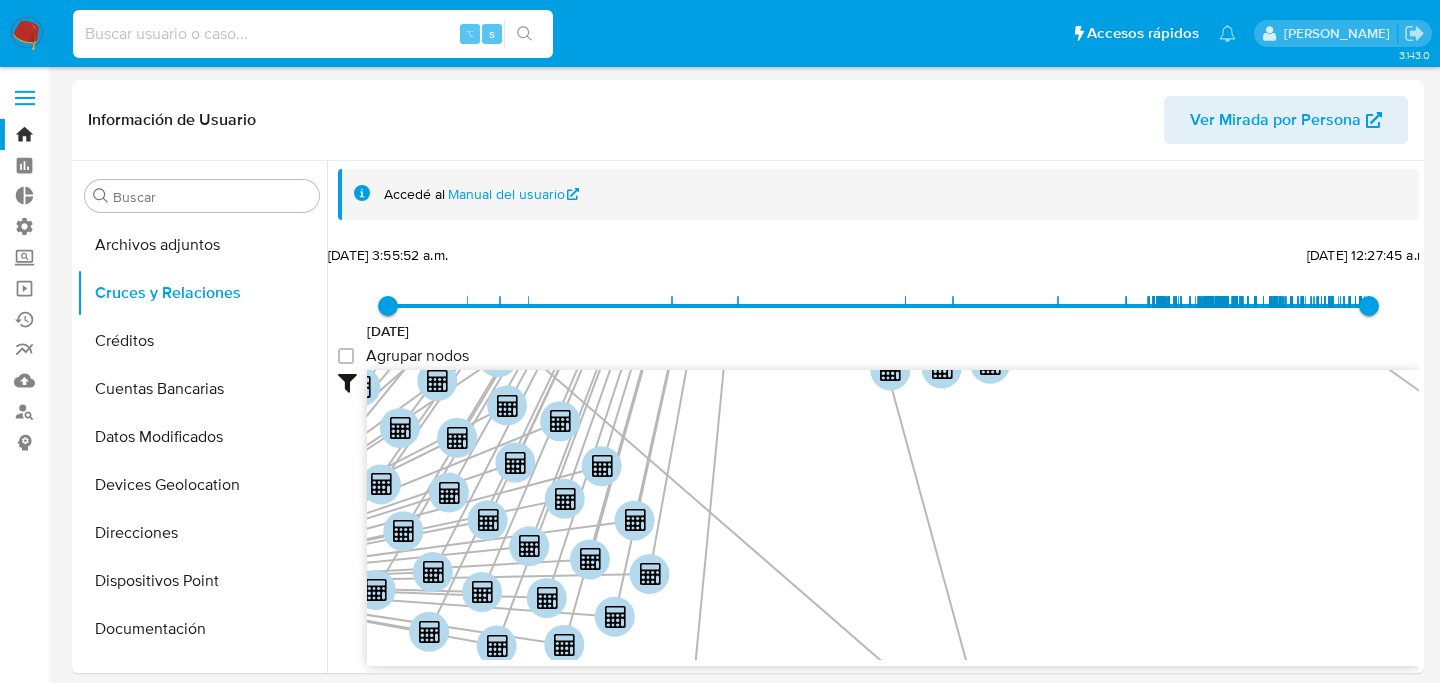 paste on "2151579297" 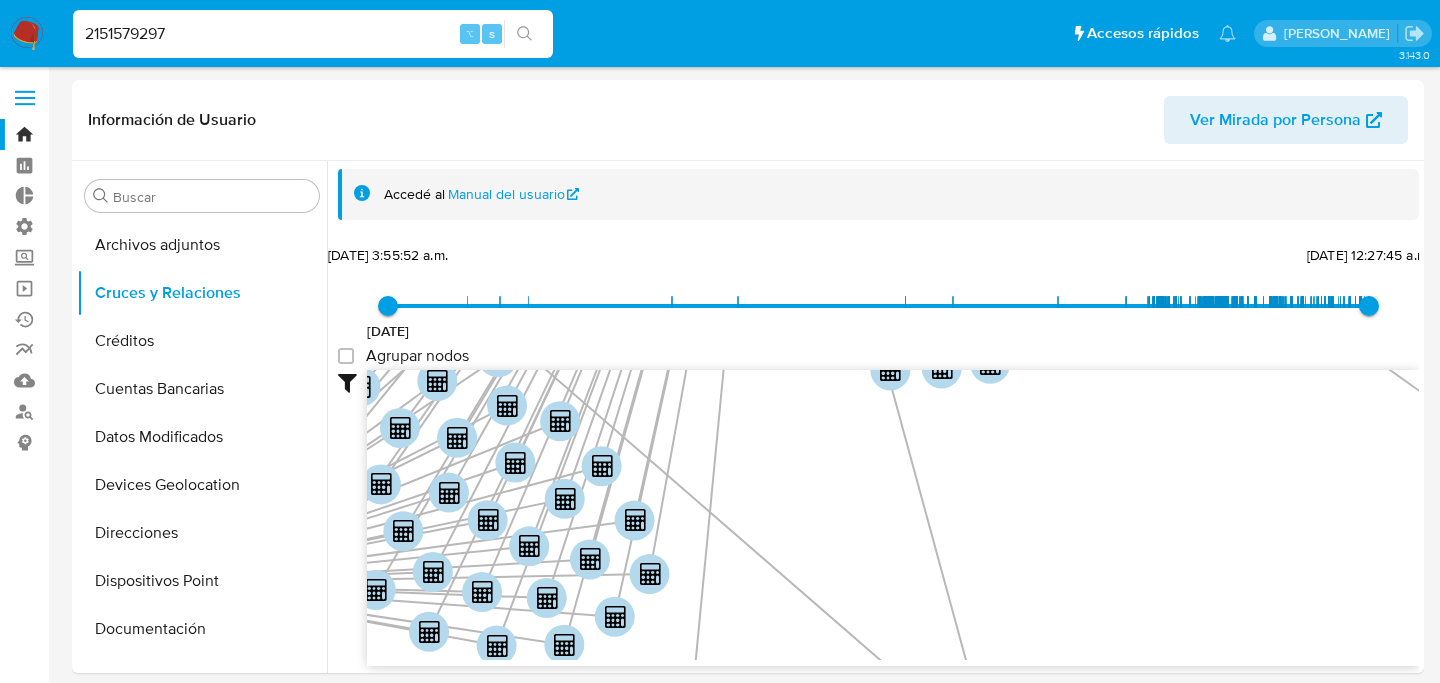 type on "2151579297" 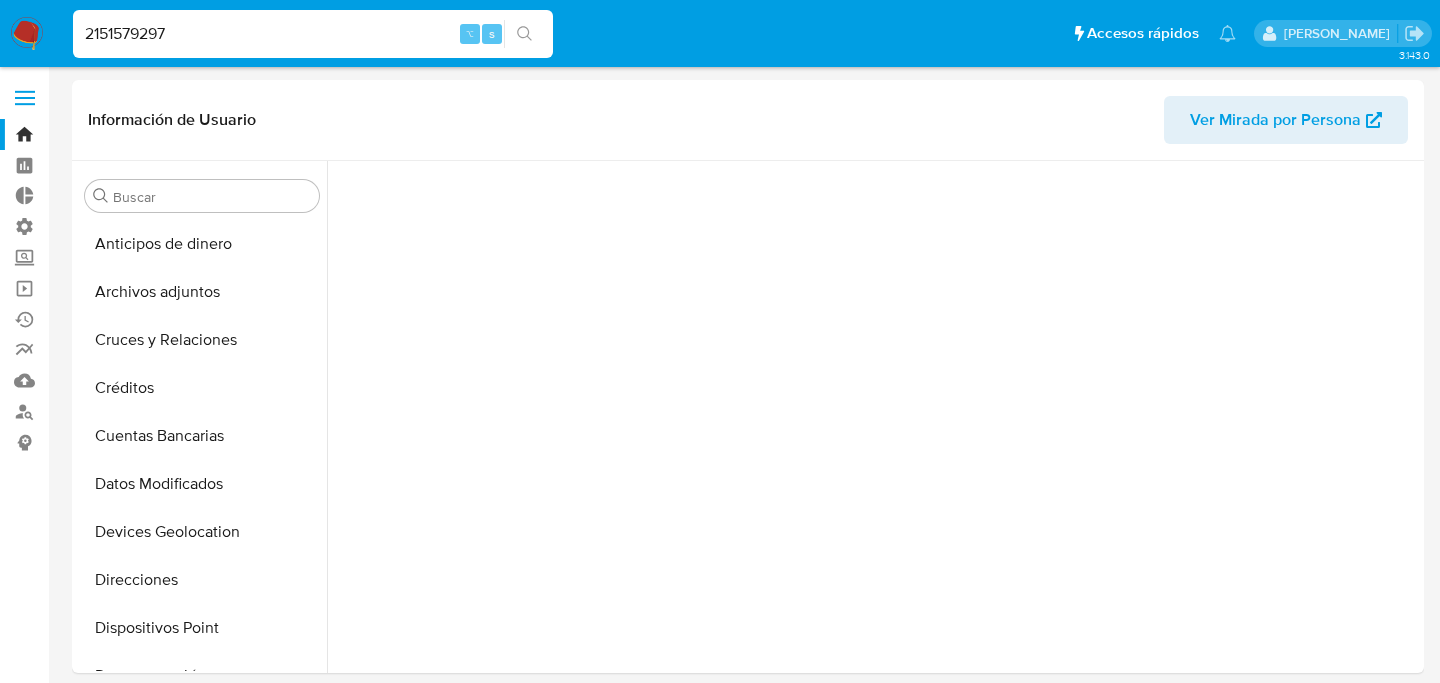 scroll, scrollTop: 501, scrollLeft: 0, axis: vertical 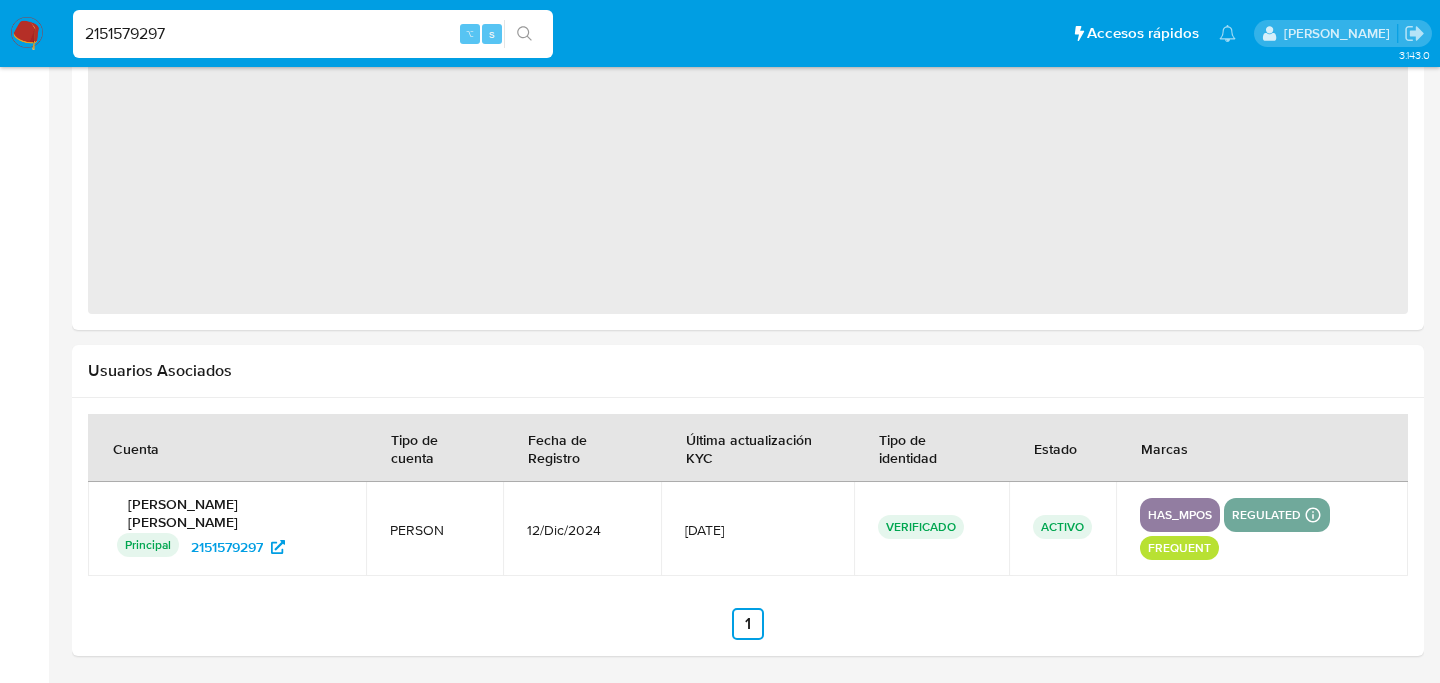 select on "10" 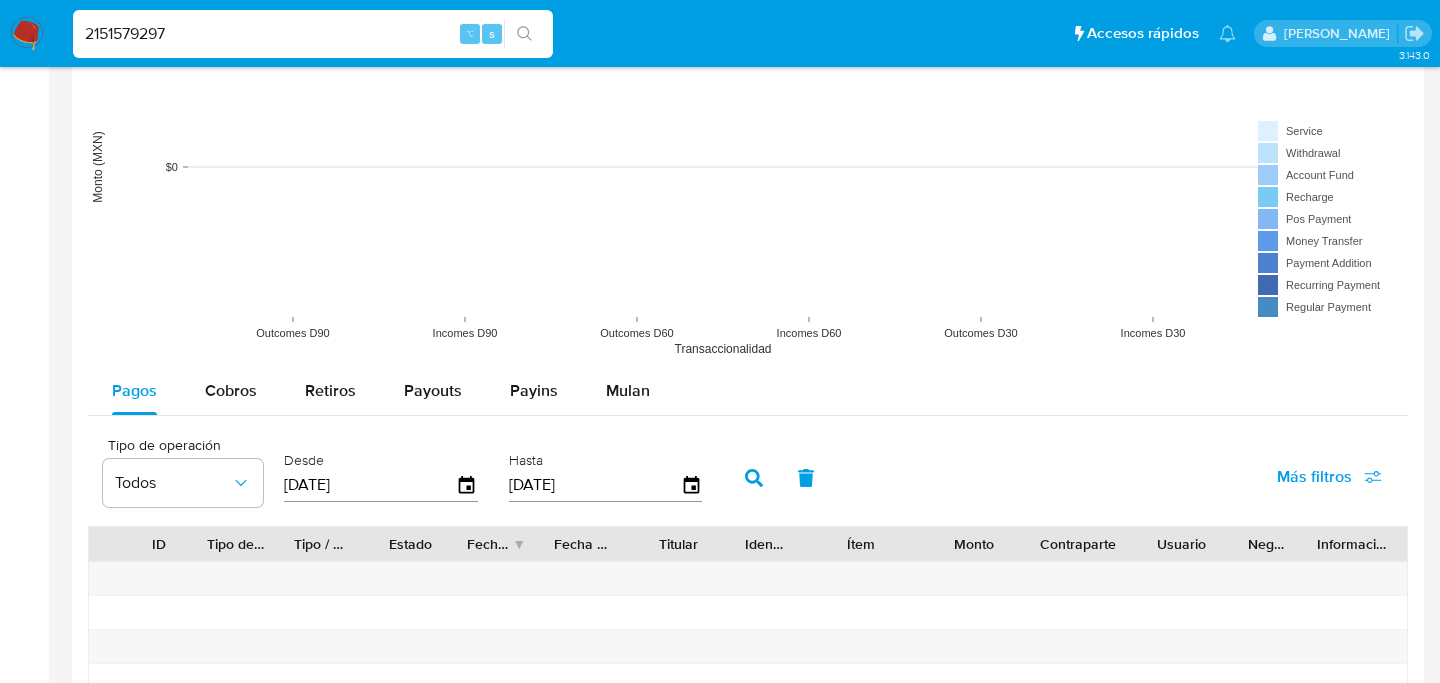 scroll, scrollTop: 1843, scrollLeft: 0, axis: vertical 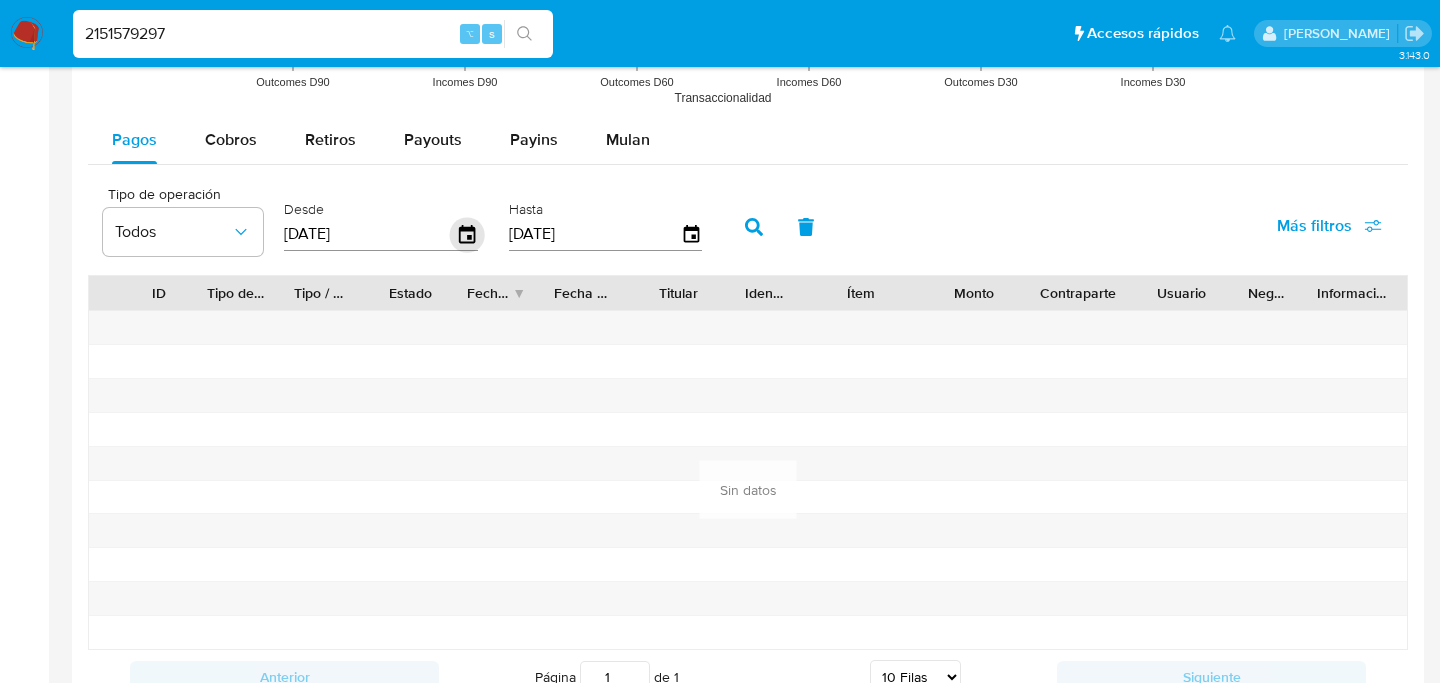 click 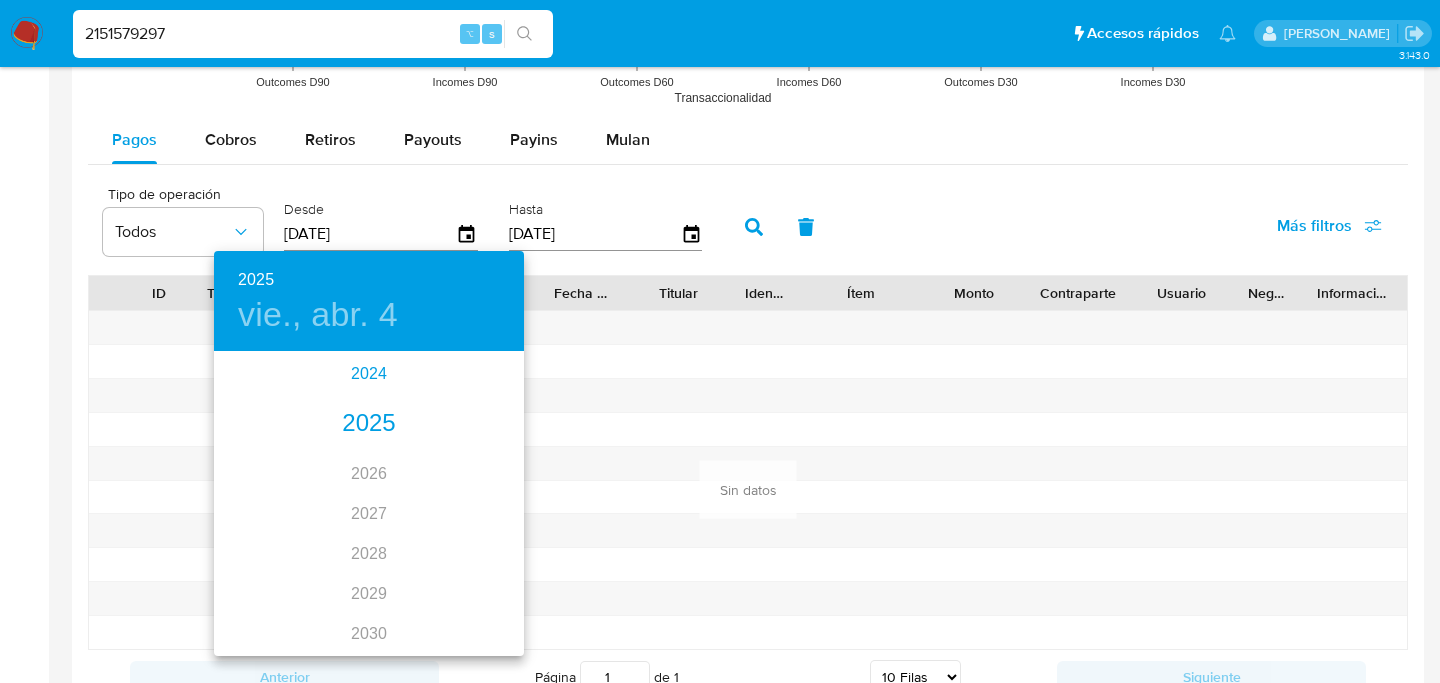 click on "2024" at bounding box center [369, 374] 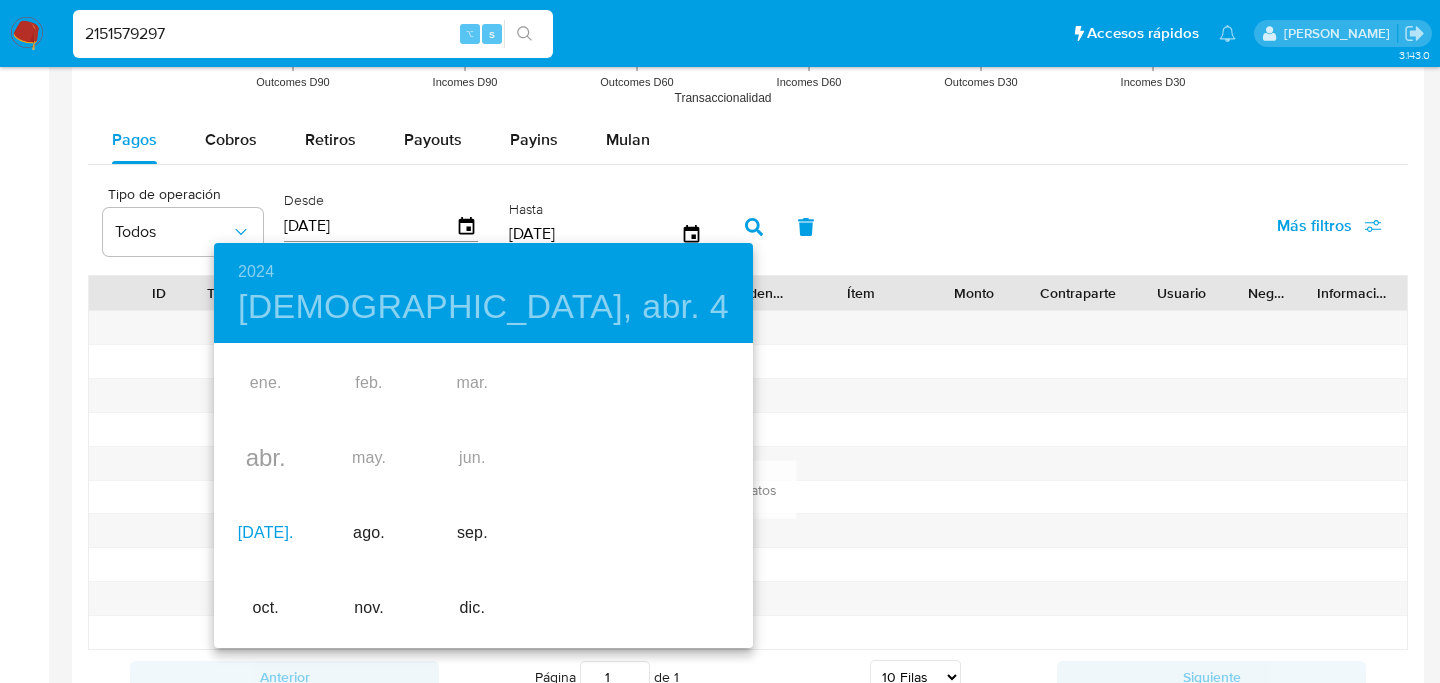 click on "[DATE]." at bounding box center [265, 533] 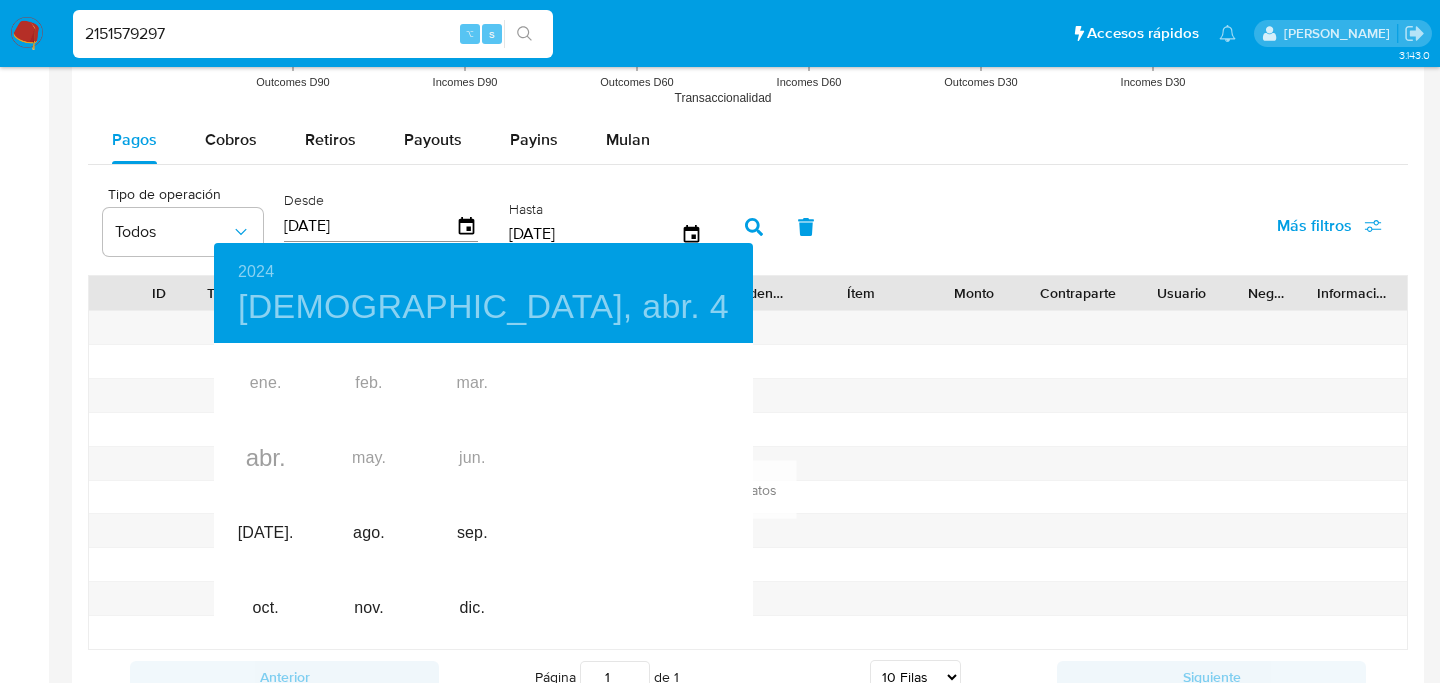 type on "[DATE]" 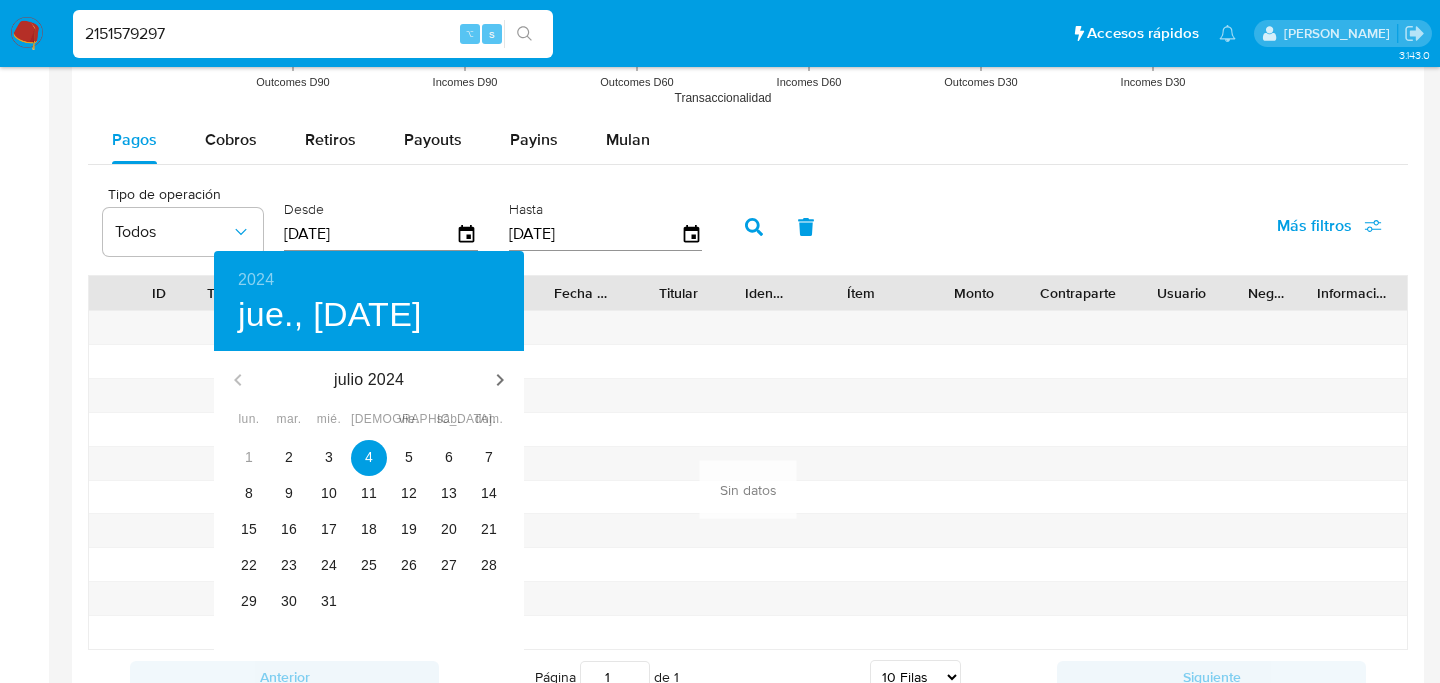 click at bounding box center [720, 341] 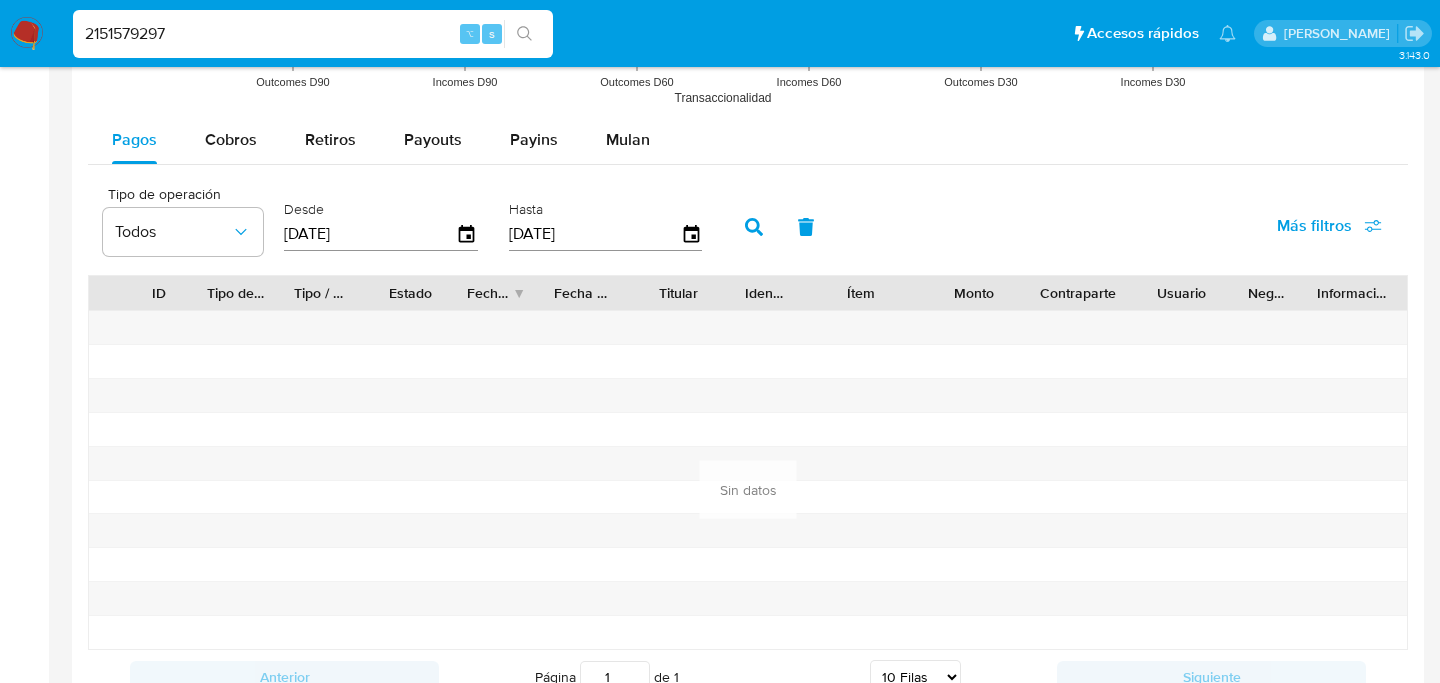 click at bounding box center [754, 227] 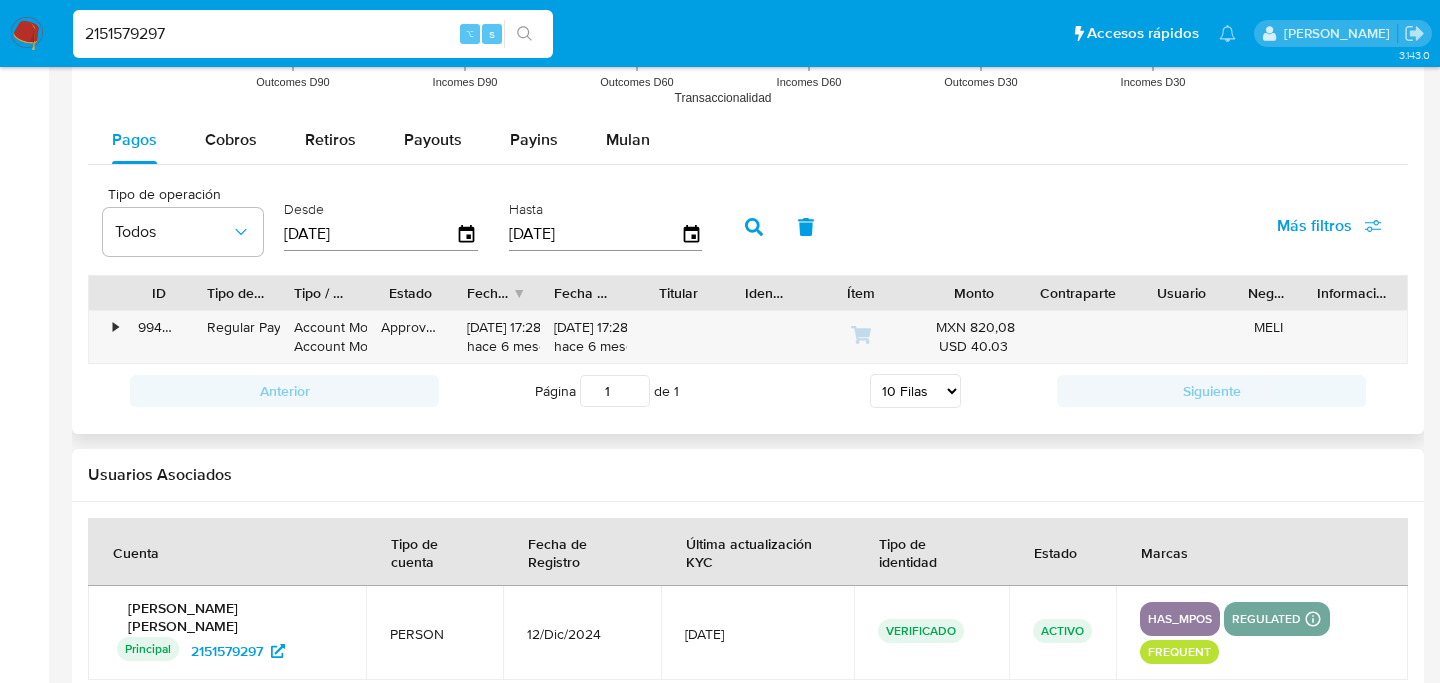 click on "[DATE]" at bounding box center (370, 234) 